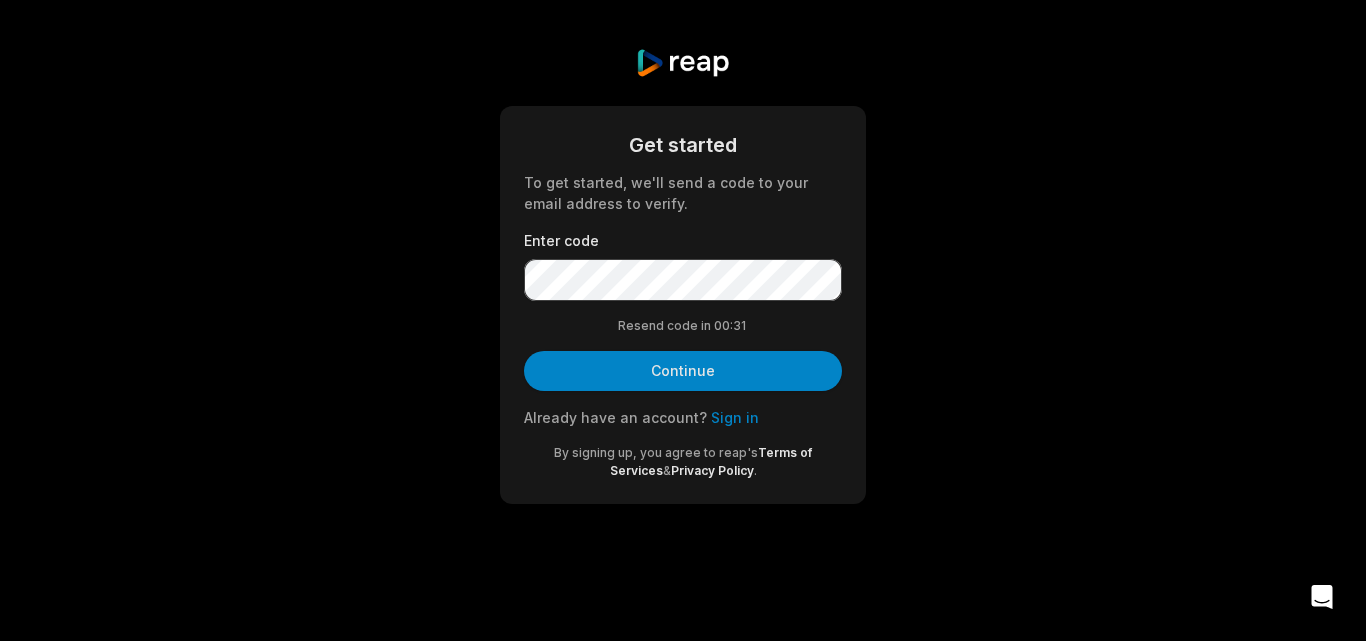scroll, scrollTop: 0, scrollLeft: 0, axis: both 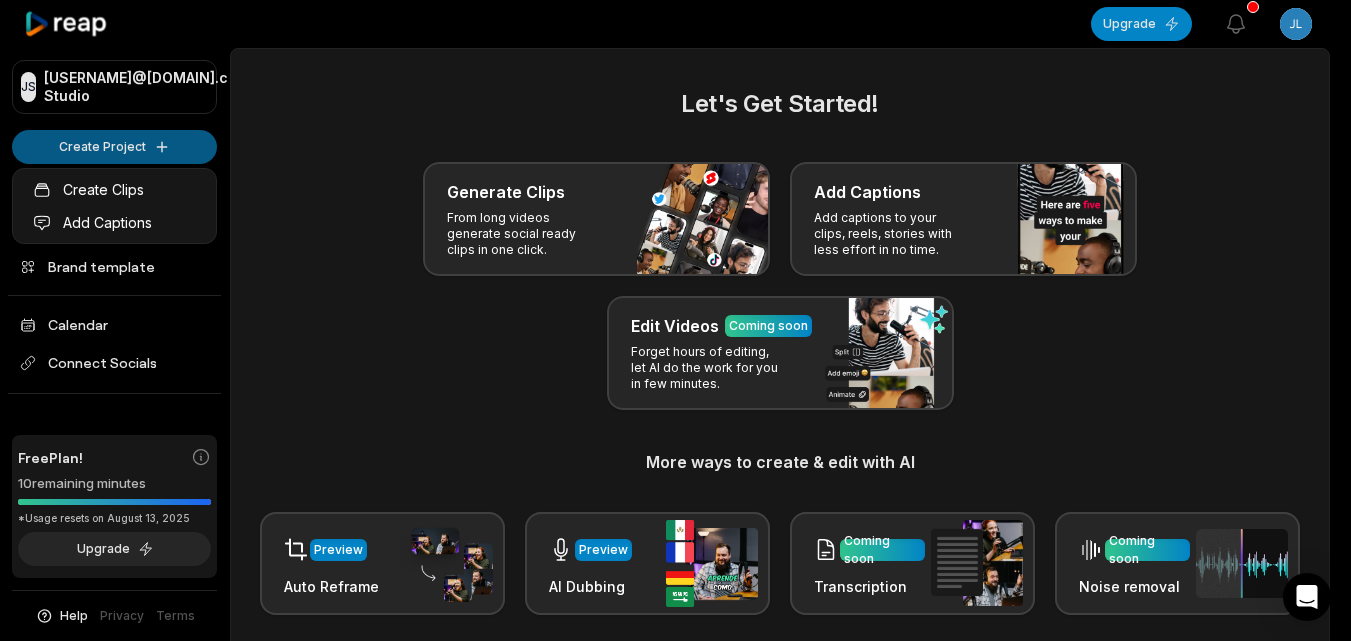click on "JS [EMAIL]'s Studio Create Project Home Projects Brand template Calendar Connect Socials Free Plan! 10 remaining minutes *Usage resets on August 13, 2025 Upgrade Help Privacy Terms Open sidebar Upgrade View notifications Open user menu Let's Get Started! Generate Clips From long videos generate social ready clips in one click. Add Captions Add captions to your clips, reels, stories with less effort in no time. Edit Videos Coming soon Forget hours of editing, let AI do the work for you in few minutes. More ways to create & edit with AI Preview Auto Reframe Preview AI Dubbing Coming soon Transcription Coming soon Noise removal Recent Projects View all Made with in [CITY]
Create Clips Add Captions" at bounding box center (675, 320) 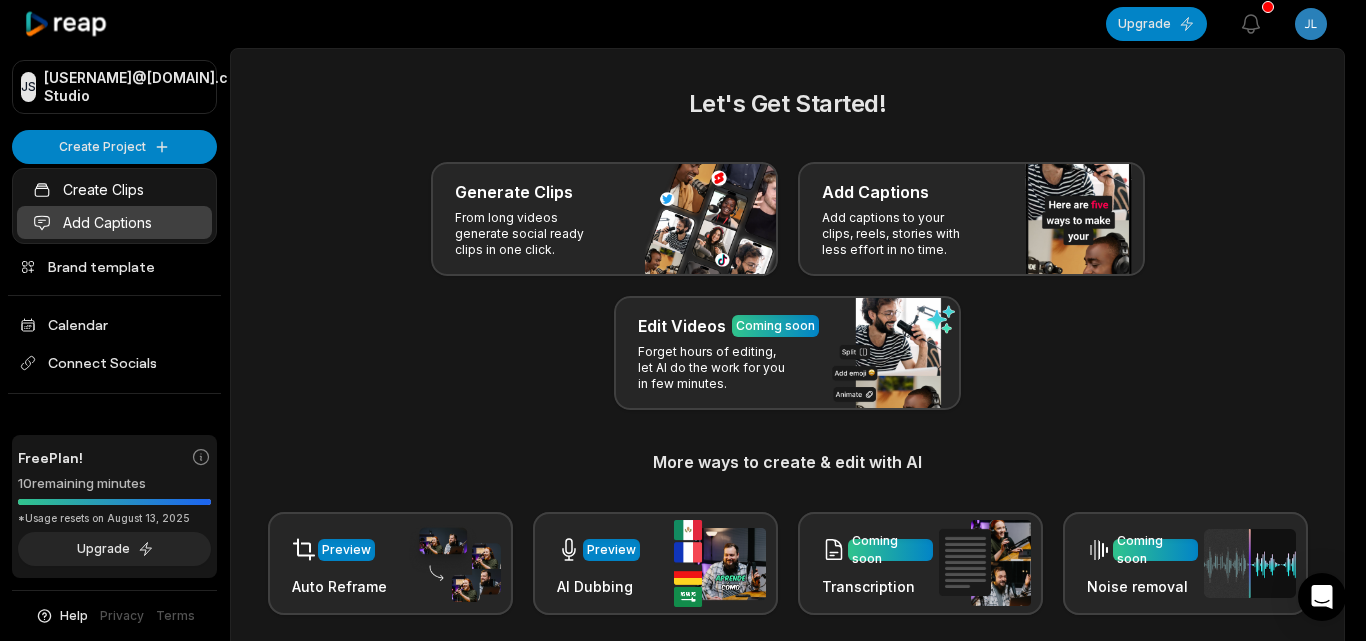 click on "Add Captions" at bounding box center (114, 222) 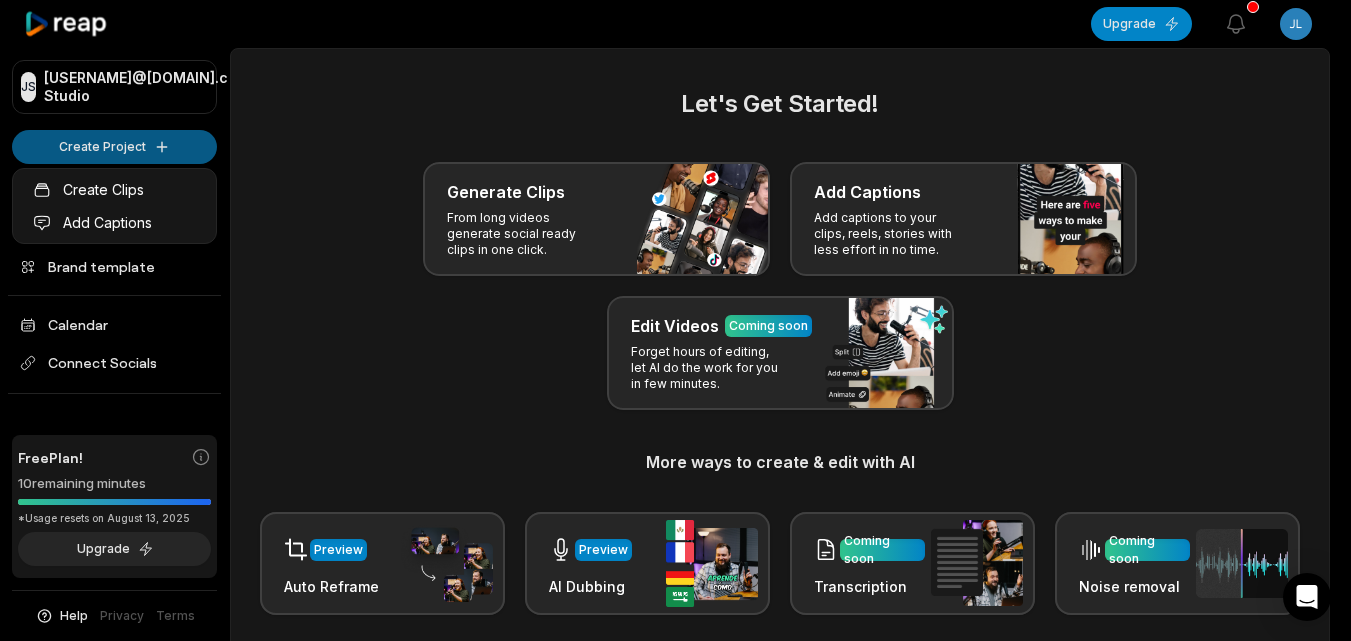 click on "JS [EMAIL]'s Studio Create Project Home Projects Brand template Calendar Connect Socials Free Plan! 10 remaining minutes *Usage resets on August 13, 2025 Upgrade Help Privacy Terms Open sidebar Upgrade View notifications Open user menu Let's Get Started! Generate Clips From long videos generate social ready clips in one click. Add Captions Add captions to your clips, reels, stories with less effort in no time. Edit Videos Coming soon Forget hours of editing, let AI do the work for you in few minutes. More ways to create & edit with AI Preview Auto Reframe Preview AI Dubbing Coming soon Transcription Coming soon Noise removal Recent Projects View all Made with in [CITY]
Create Clips Add Captions" at bounding box center [675, 320] 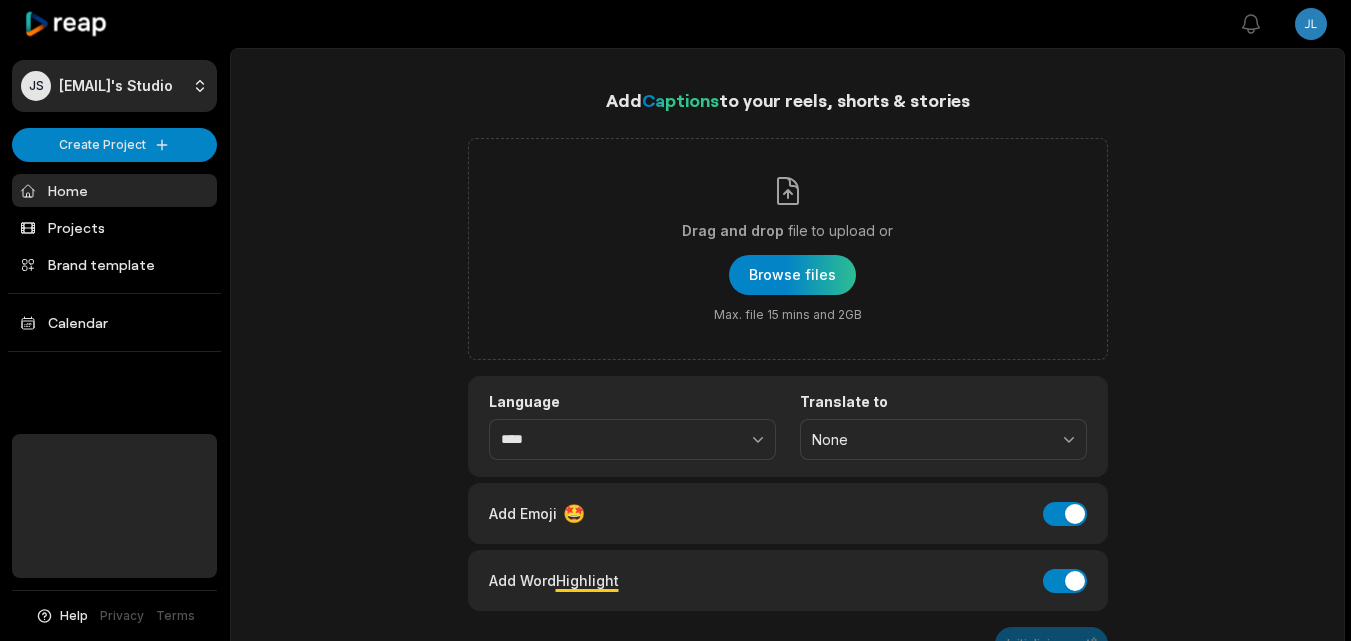 scroll, scrollTop: 0, scrollLeft: 0, axis: both 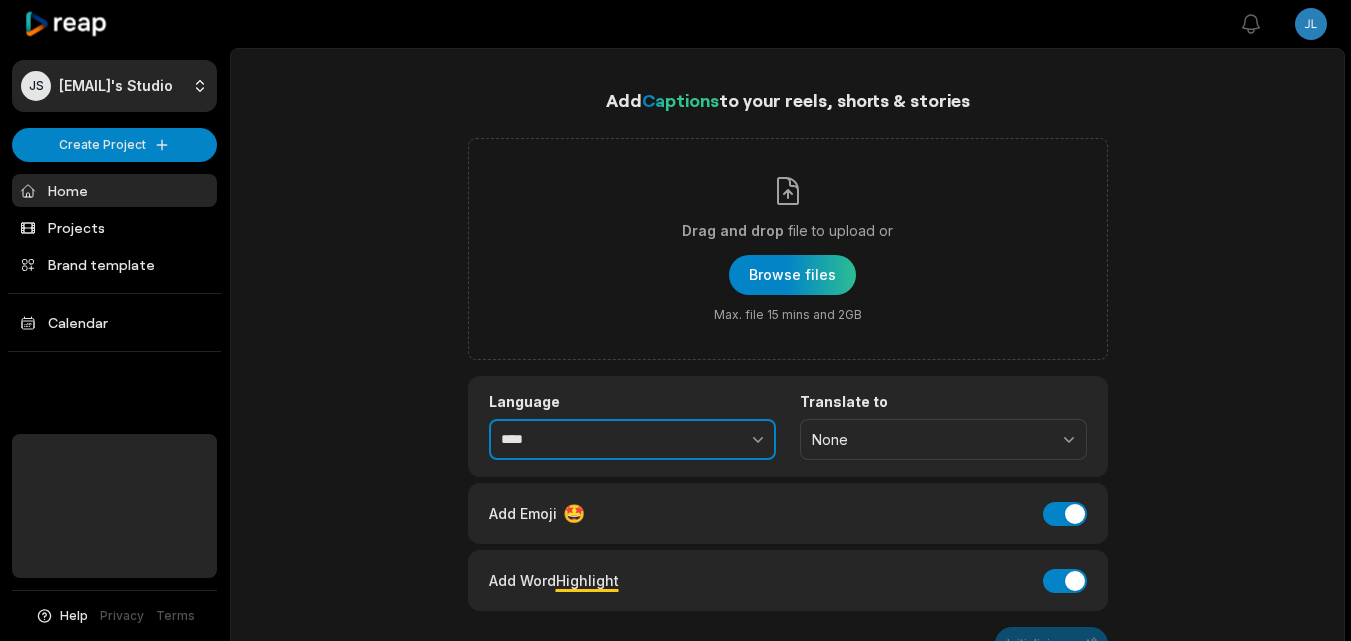 click 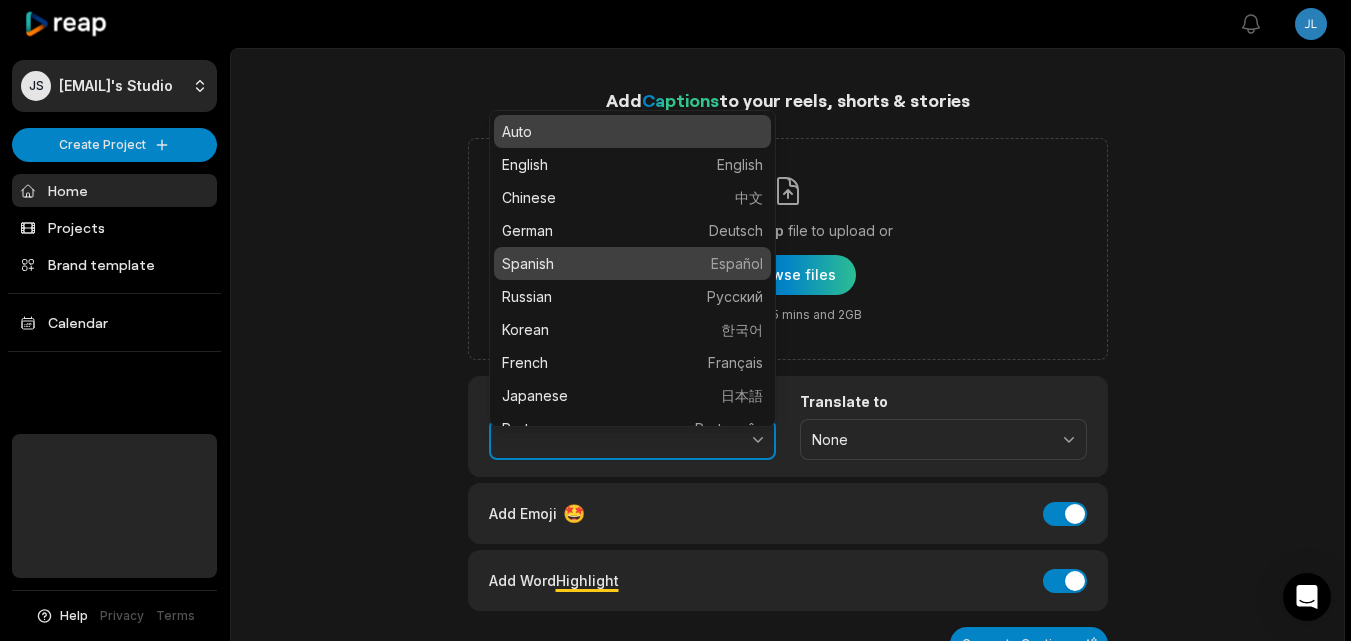 type on "*******" 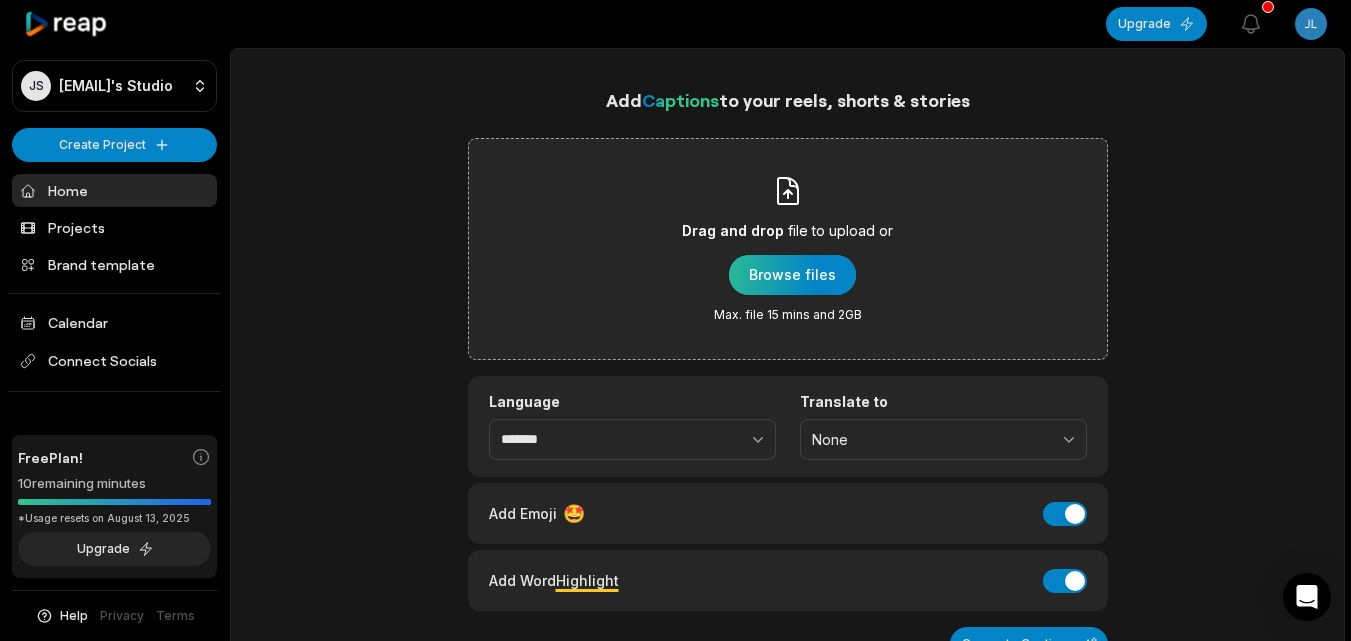 click at bounding box center [792, 275] 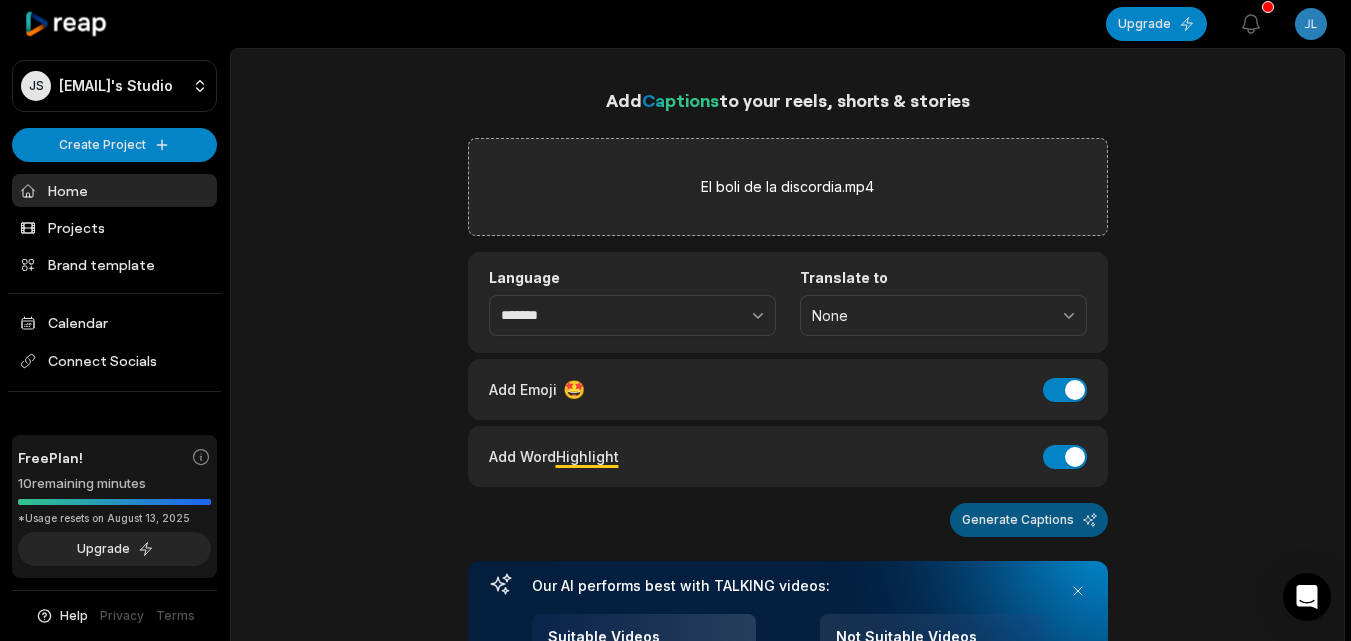 click on "Generate Captions" at bounding box center (1029, 520) 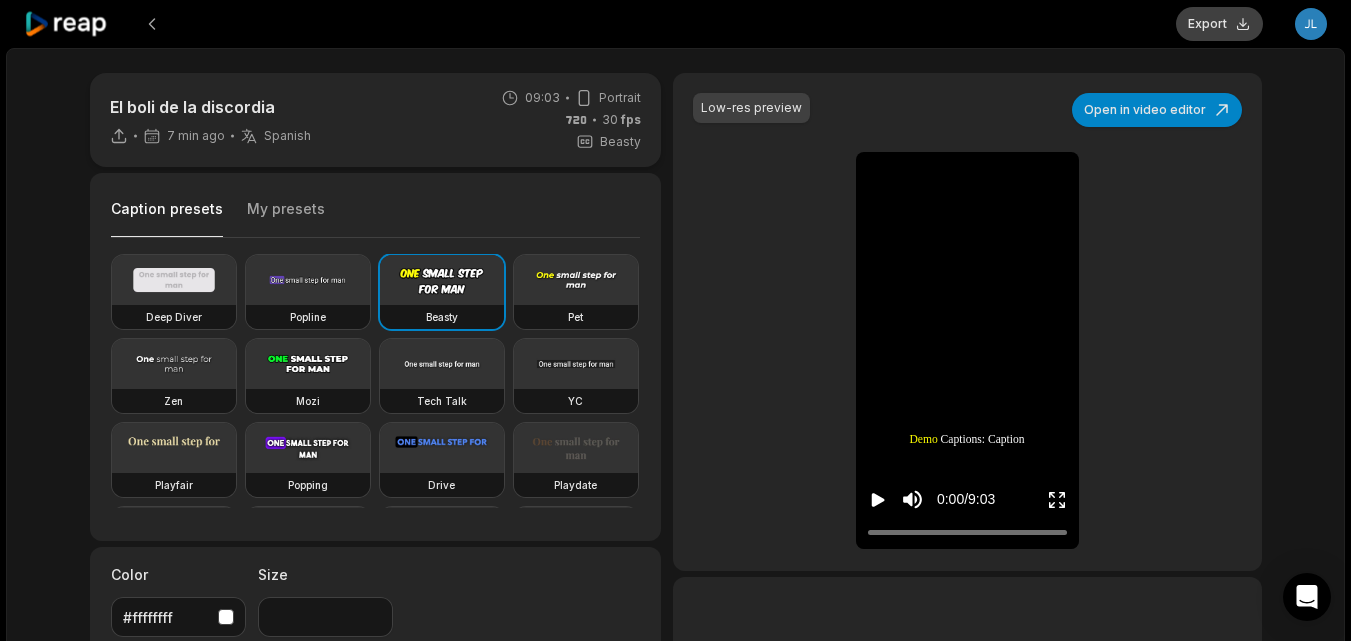 click on "Export" at bounding box center [1219, 24] 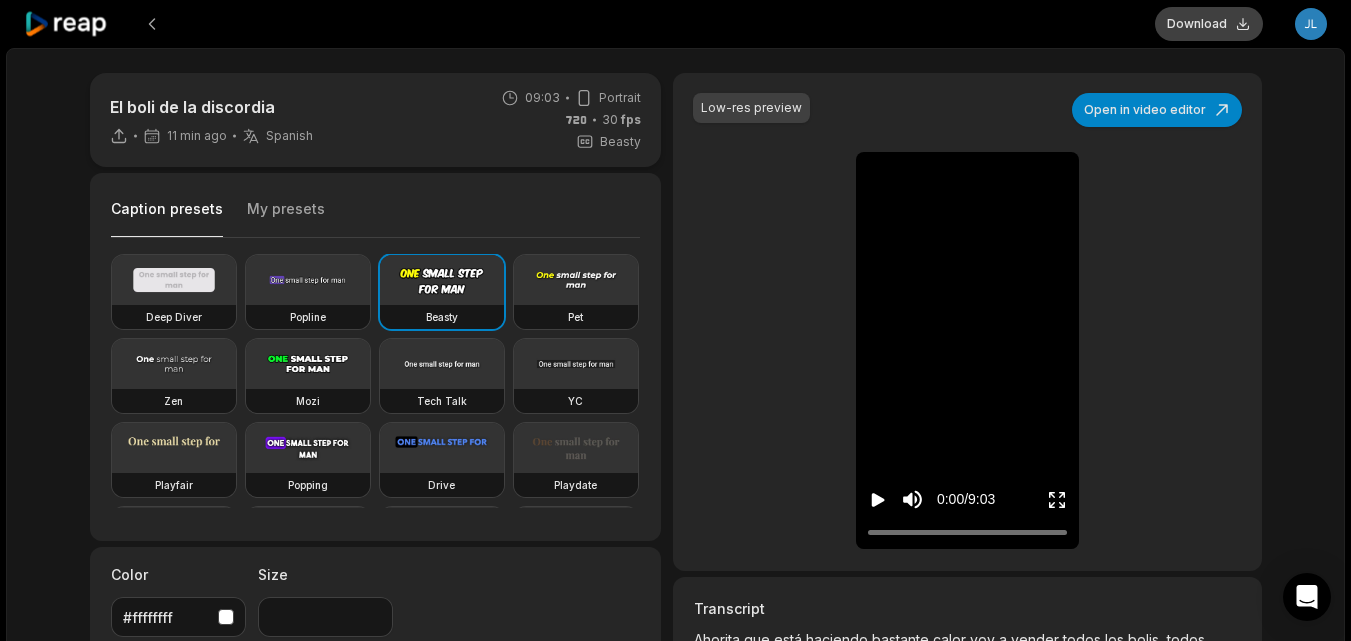 click on "Download" at bounding box center (1209, 24) 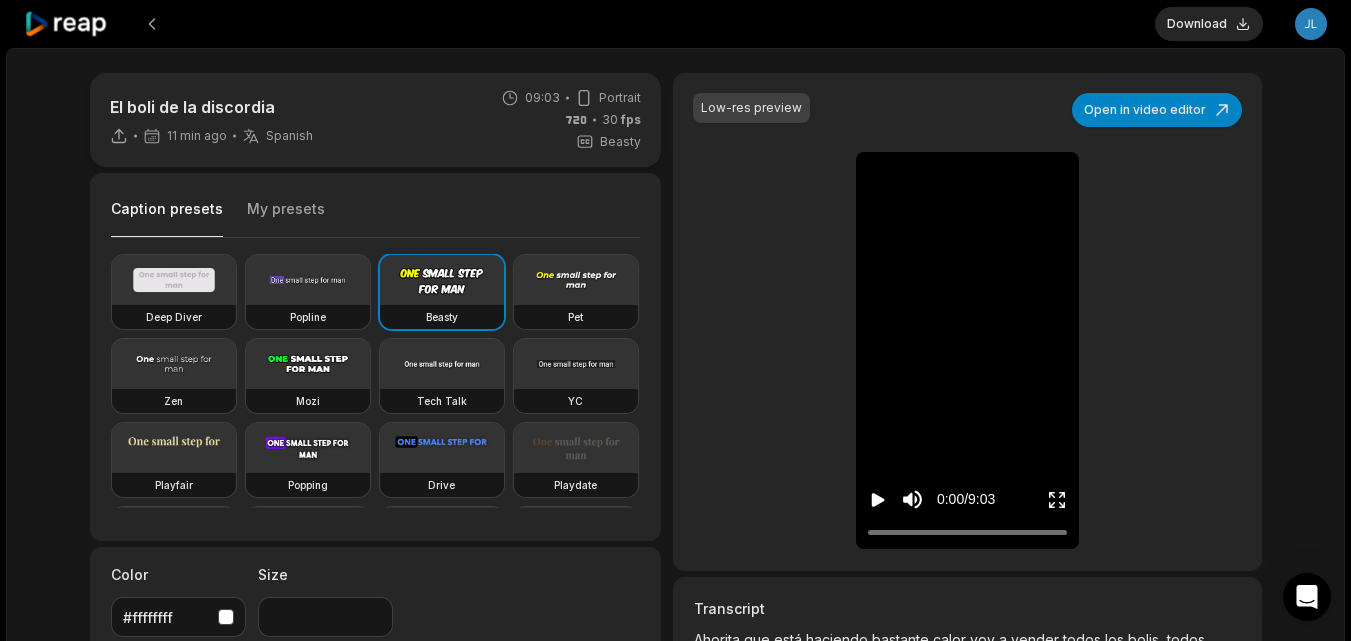 click 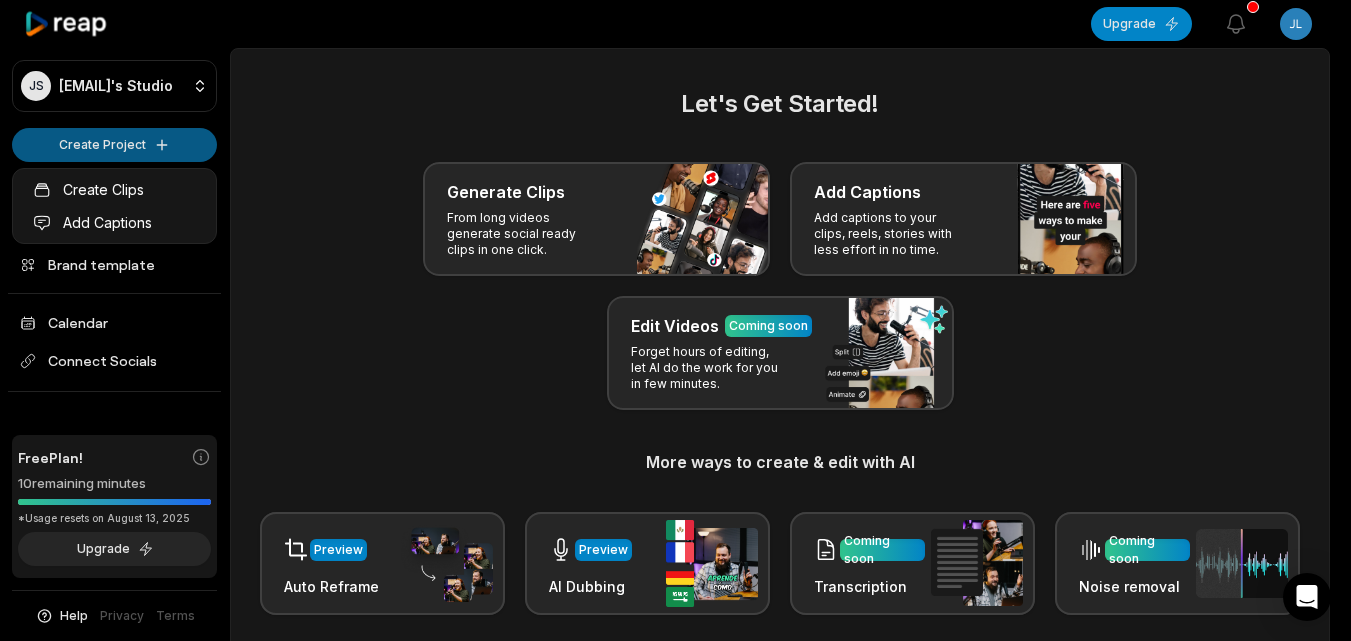 click on "JS Jlefs@telegmail.com's Studio Create Project Home Projects Brand template Calendar Connect Socials Free  Plan! 10  remaining minutes *Usage resets on August 13, 2025 Upgrade Help Privacy Terms Open sidebar Upgrade View notifications Open user menu   Let's Get Started! Generate Clips From long videos generate social ready clips in one click. Add Captions Add captions to your clips, reels, stories with less effort in no time. Edit Videos Coming soon Forget hours of editing, let AI do the work for you in few minutes. More ways to create & edit with AI Preview Auto Reframe Preview AI Dubbing Coming soon Transcription Coming soon Noise removal Recent Projects View all Made with   in San Francisco
Create Clips Add Captions" at bounding box center [675, 320] 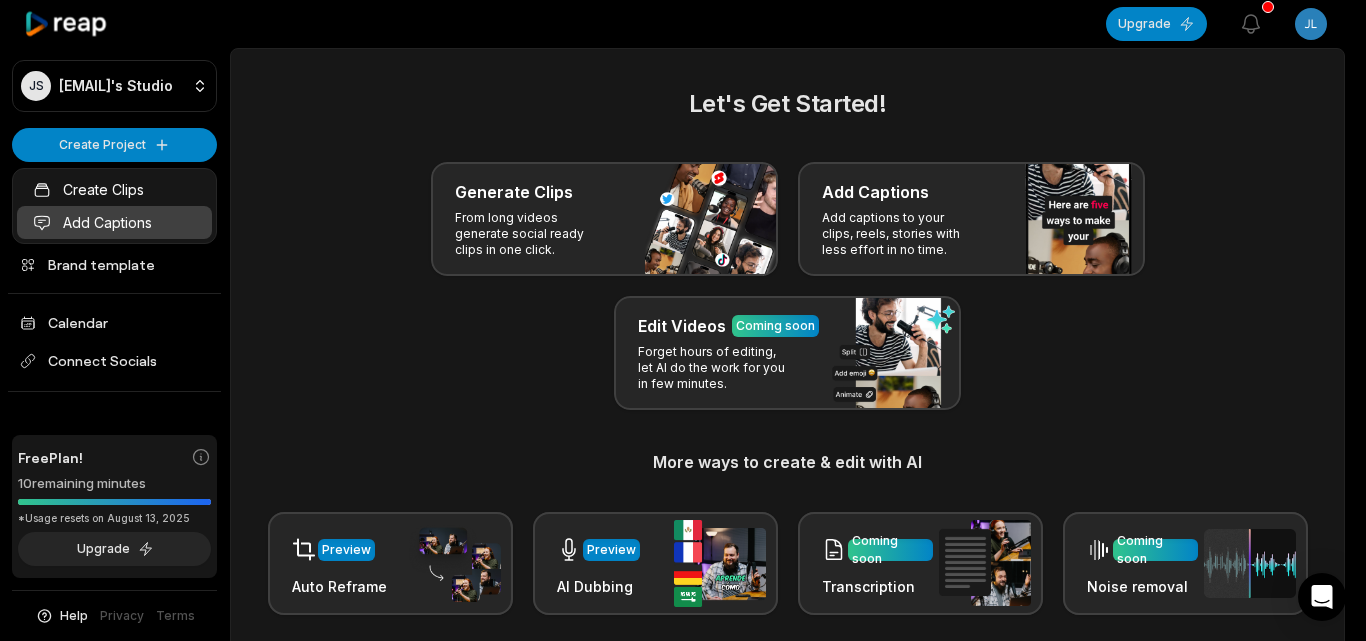 click on "Add Captions" at bounding box center [114, 222] 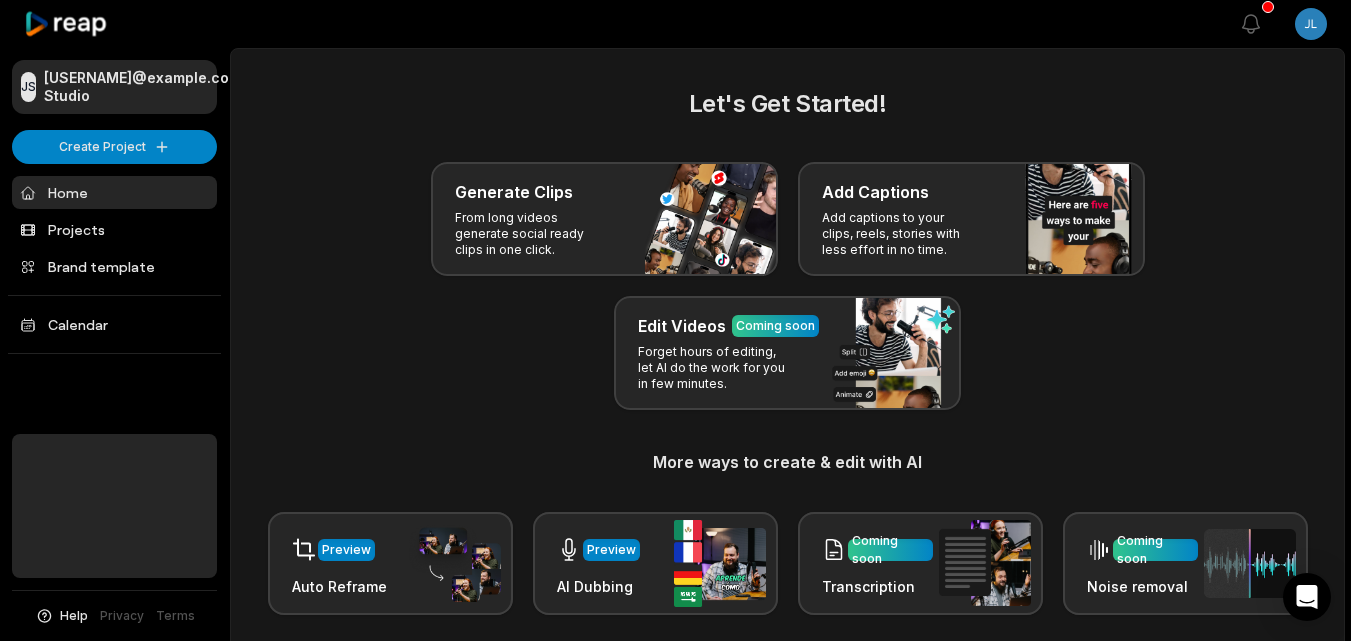 scroll, scrollTop: 0, scrollLeft: 0, axis: both 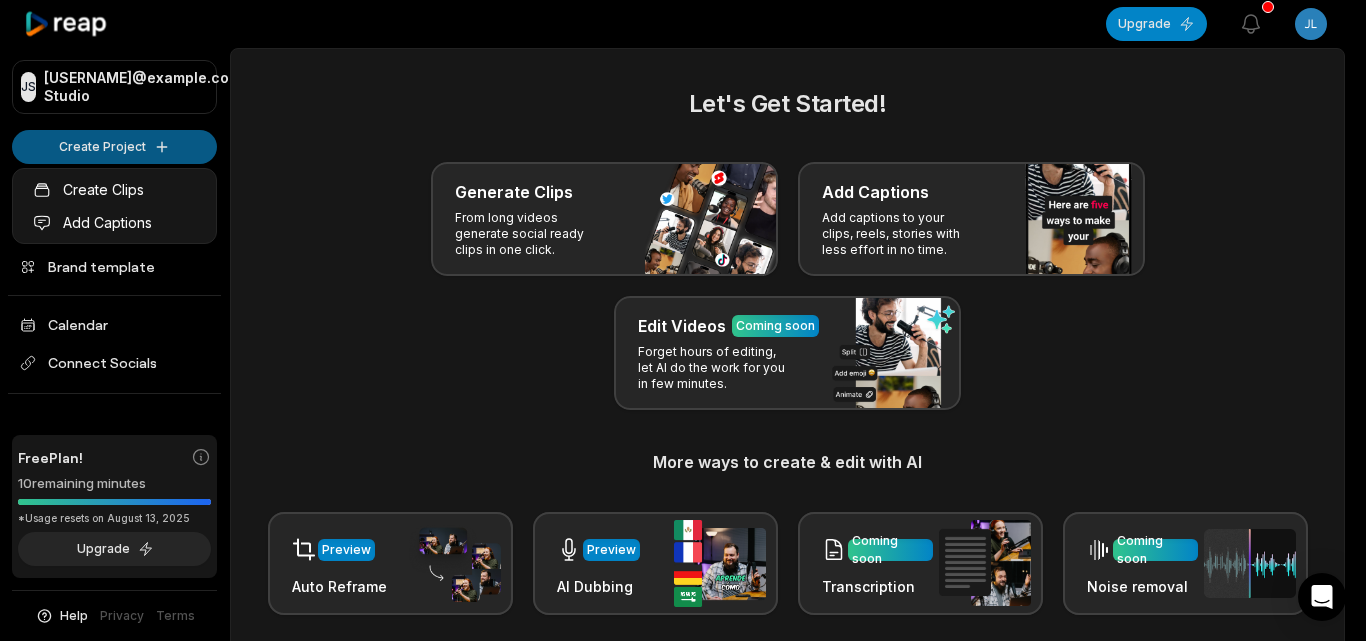 click on "JS [USERNAME]@example.com's Studio Create Project Home Projects Brand template Calendar Connect Socials Free Plan! 10 remaining minutes *Usage resets on August 13, 2025 Upgrade Help Privacy Terms Open sidebar Upgrade View notifications Open user menu Let's Get Started! Generate Clips From long videos generate social ready clips in one click. Add Captions Add captions to your clips, reels, stories with less effort in no time. Edit Videos Coming soon Forget hours of editing, let AI do the work for you in few minutes. More ways to create & edit with AI Preview Auto Reframe Preview AI Dubbing Coming soon Transcription Coming soon Noise removal Recent Projects View all Caption 09:03 El boli de la discordia Open options 12 minutes ago Made with in [CITY]" at bounding box center (683, 320) 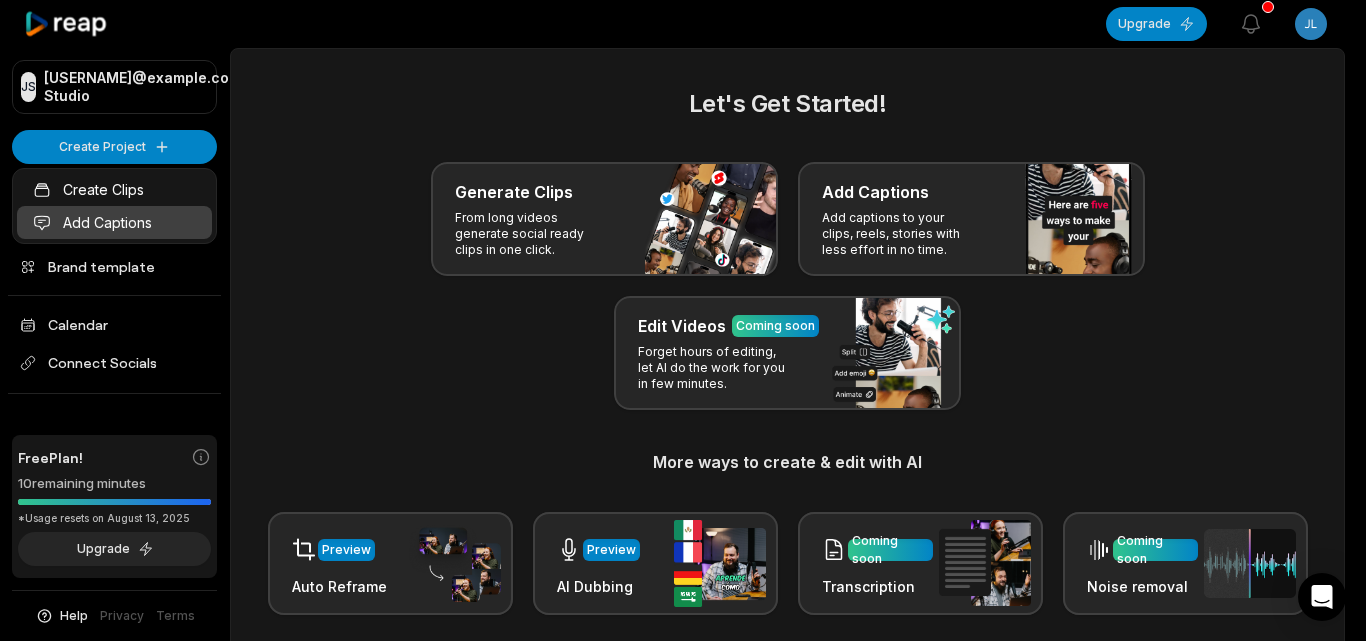 click on "Add Captions" at bounding box center (114, 222) 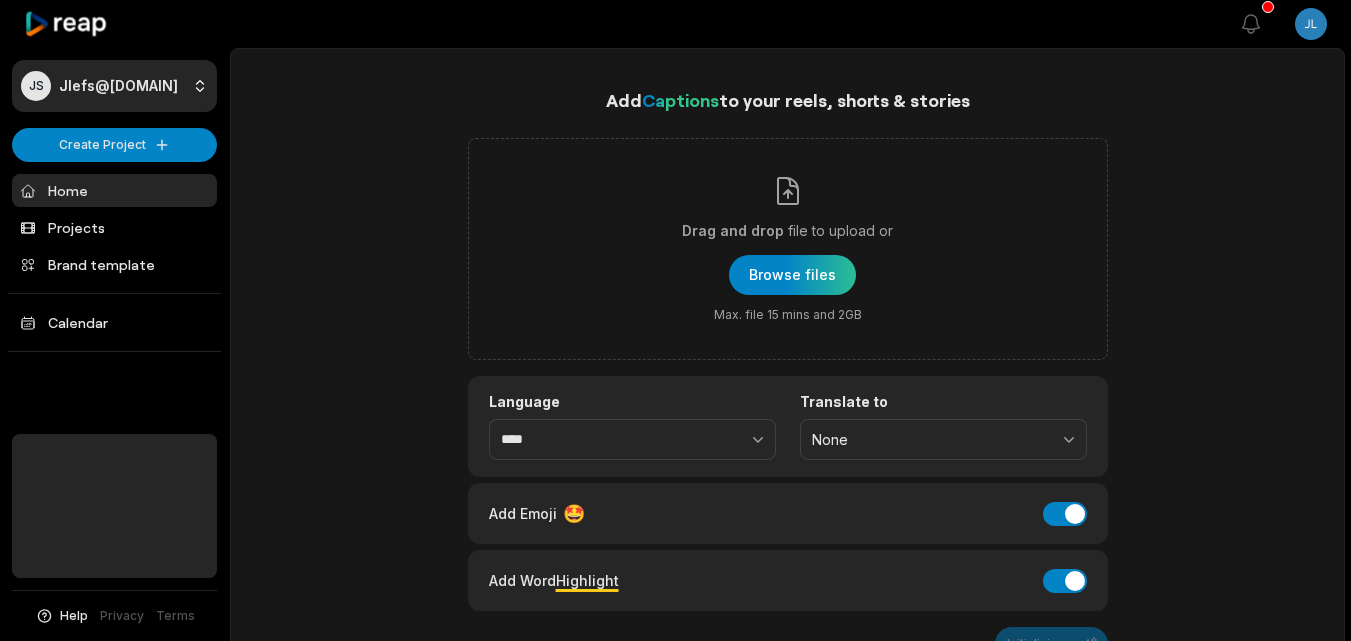 scroll, scrollTop: 0, scrollLeft: 0, axis: both 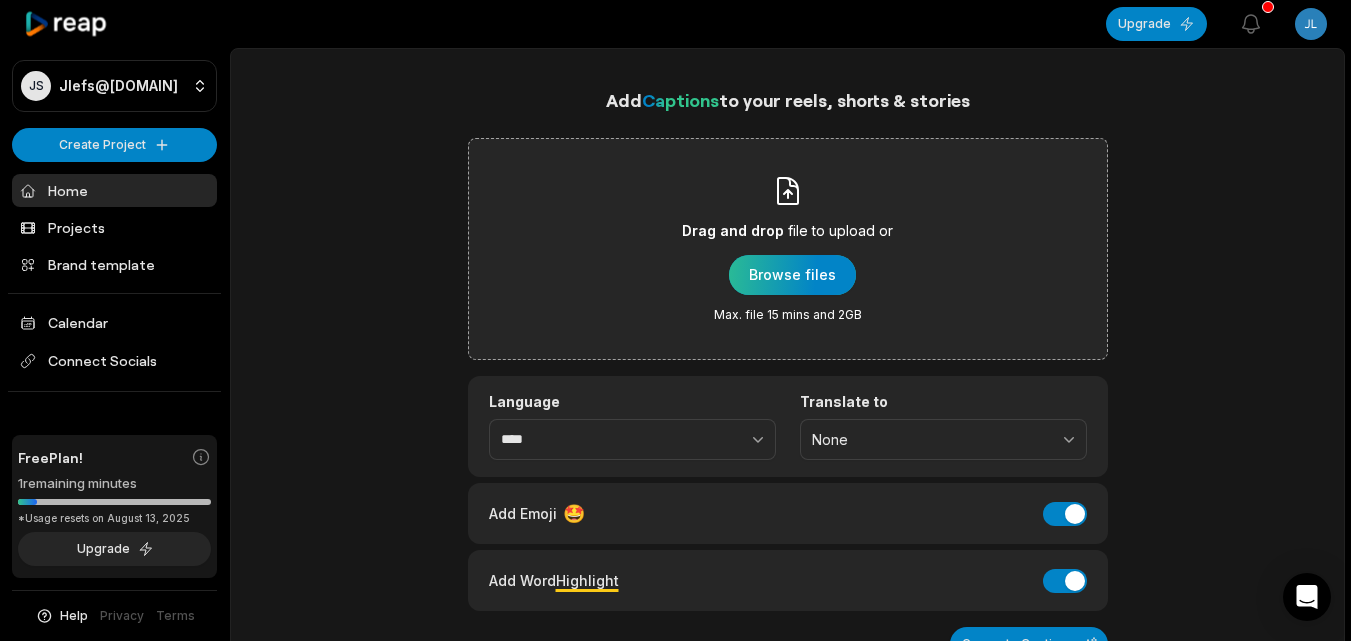 click at bounding box center [792, 275] 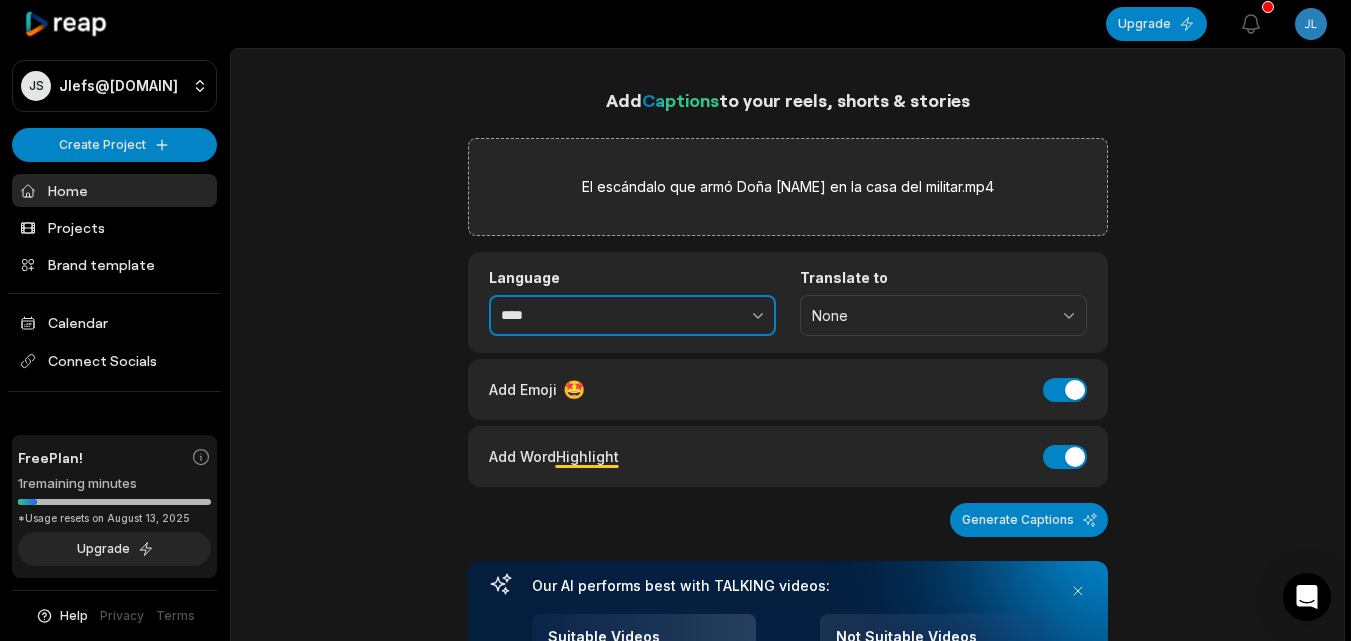 click on "****" at bounding box center (632, 316) 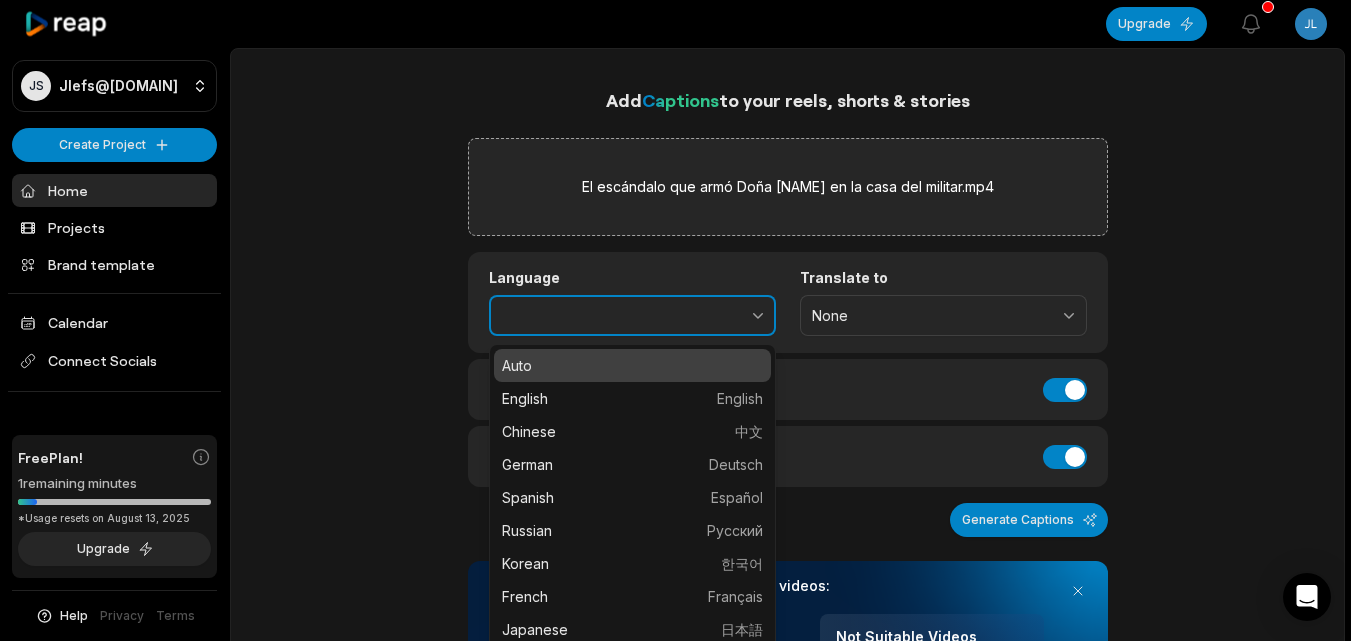 click 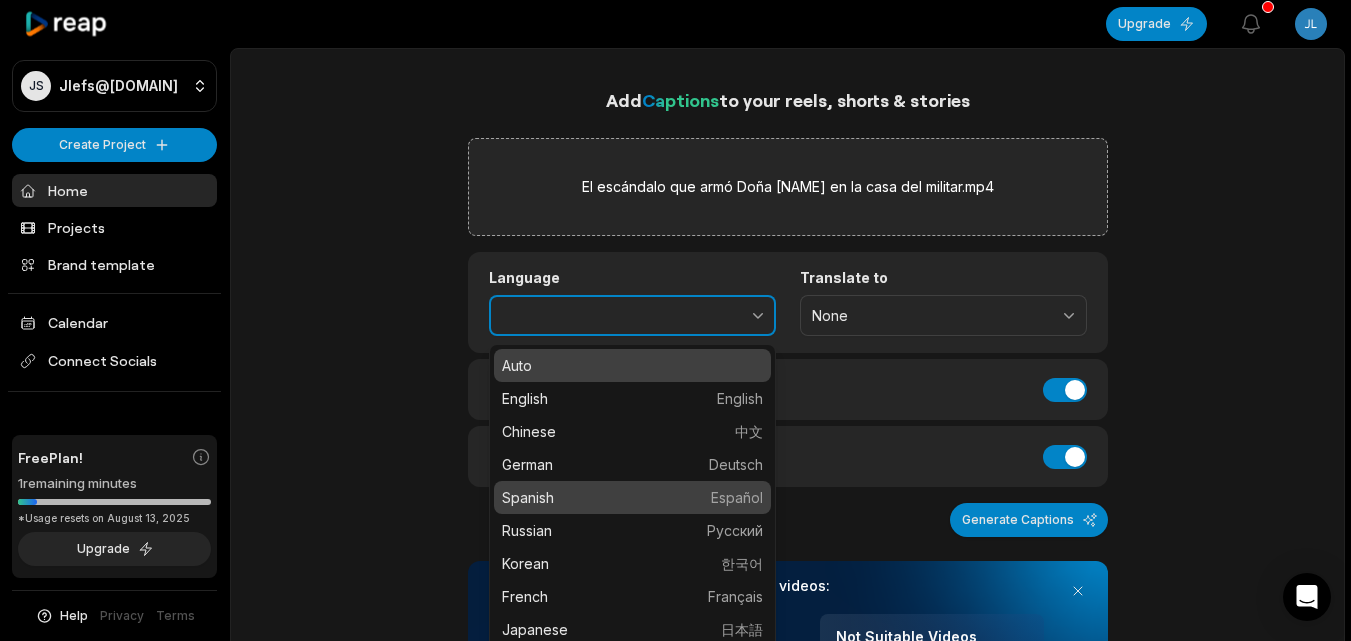 type on "*******" 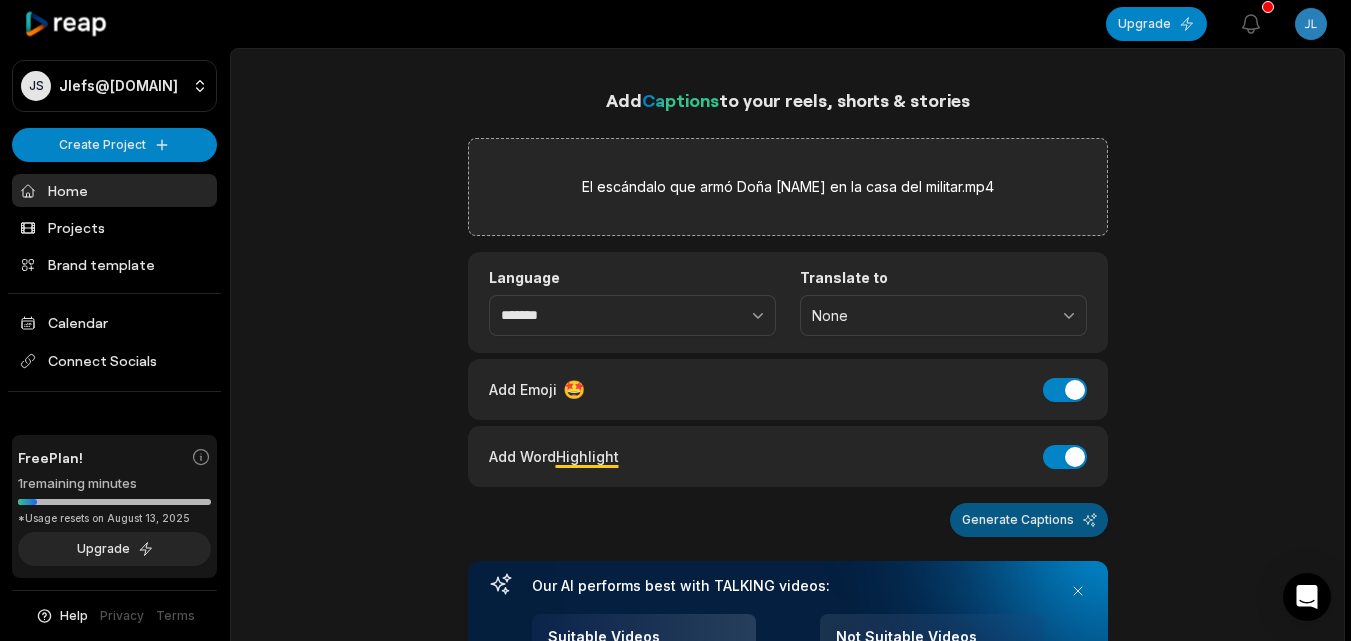 click on "Generate Captions" at bounding box center [1029, 520] 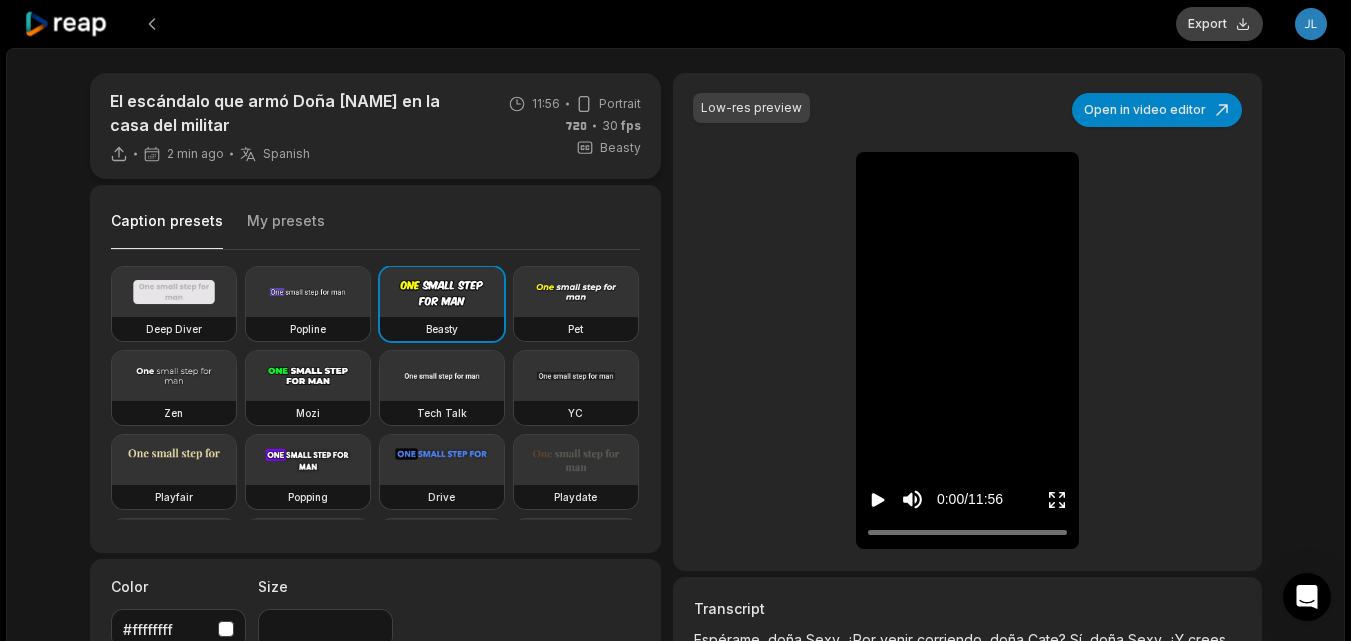 click on "Export" at bounding box center (1219, 24) 